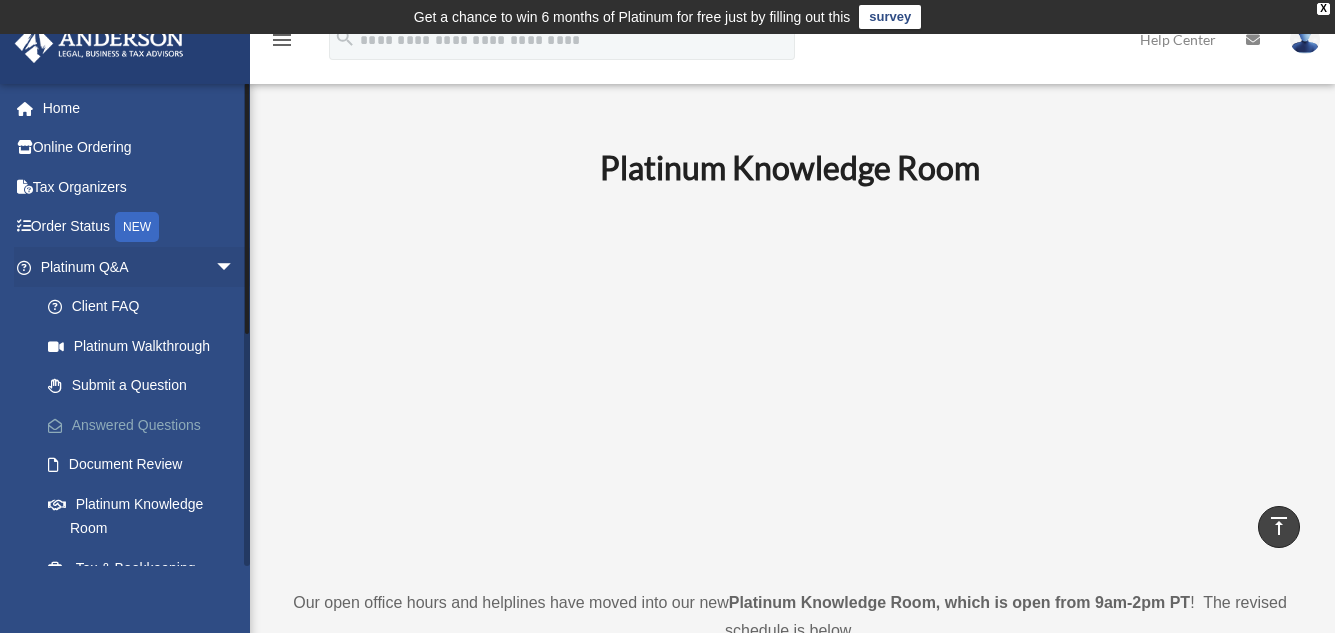 scroll, scrollTop: 900, scrollLeft: 0, axis: vertical 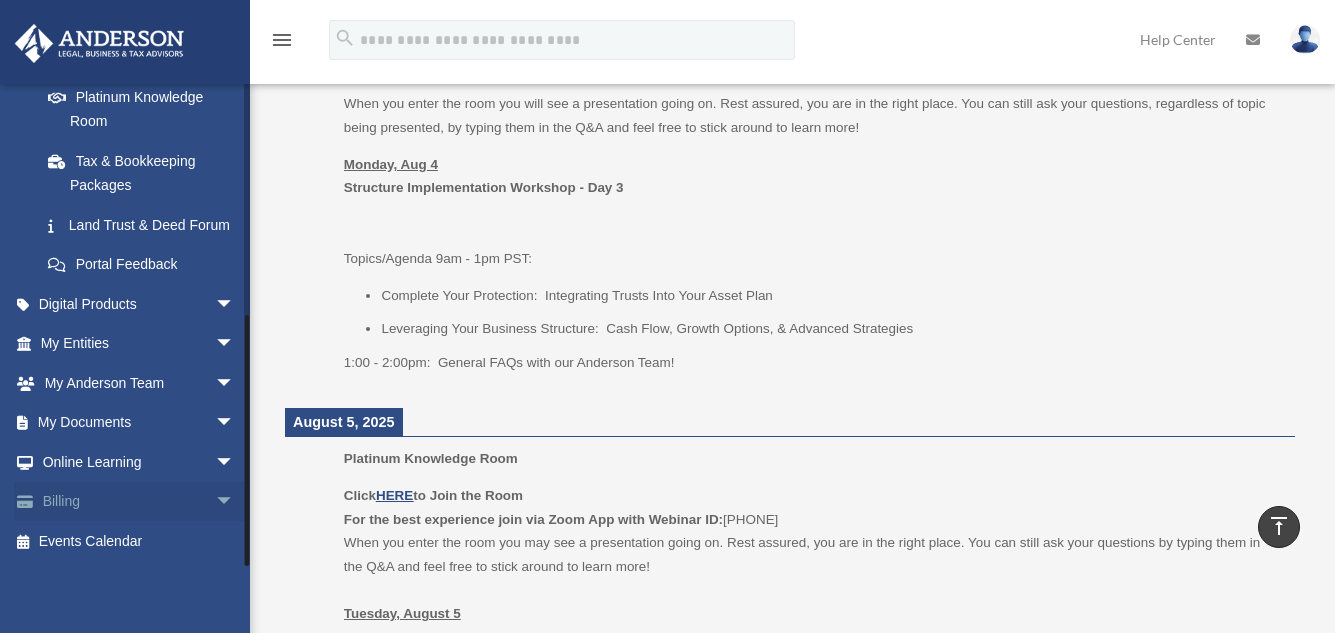 click on "arrow_drop_down" at bounding box center [235, 502] 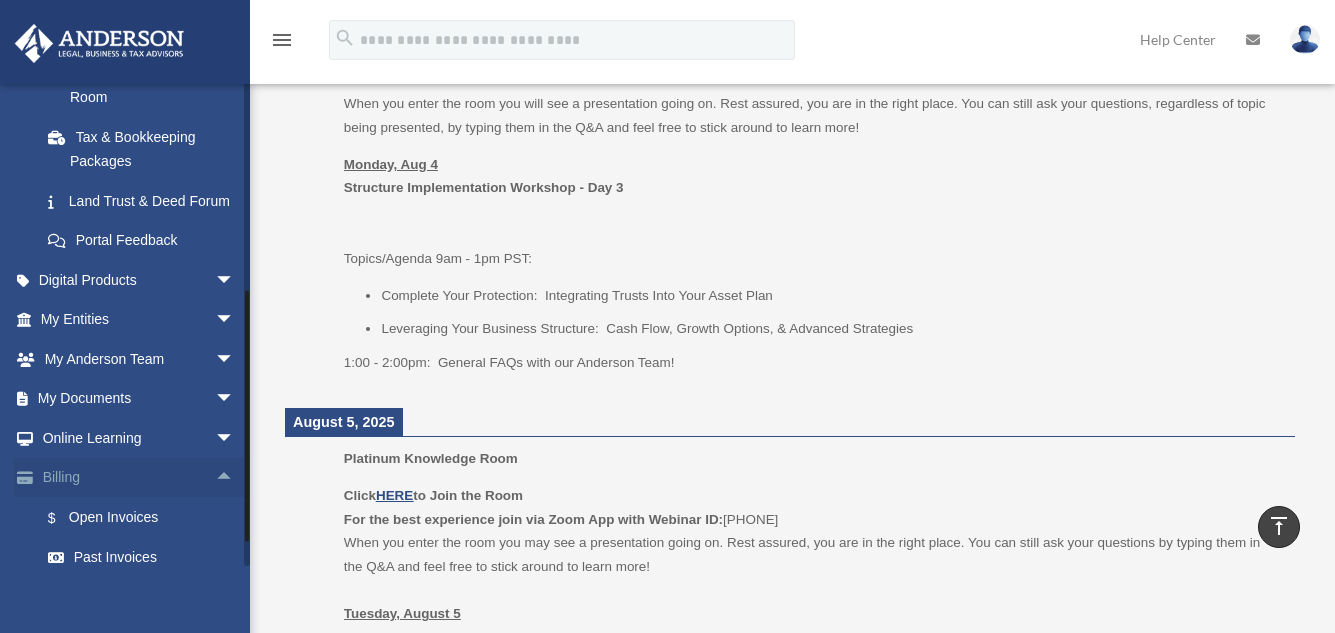 scroll, scrollTop: 551, scrollLeft: 0, axis: vertical 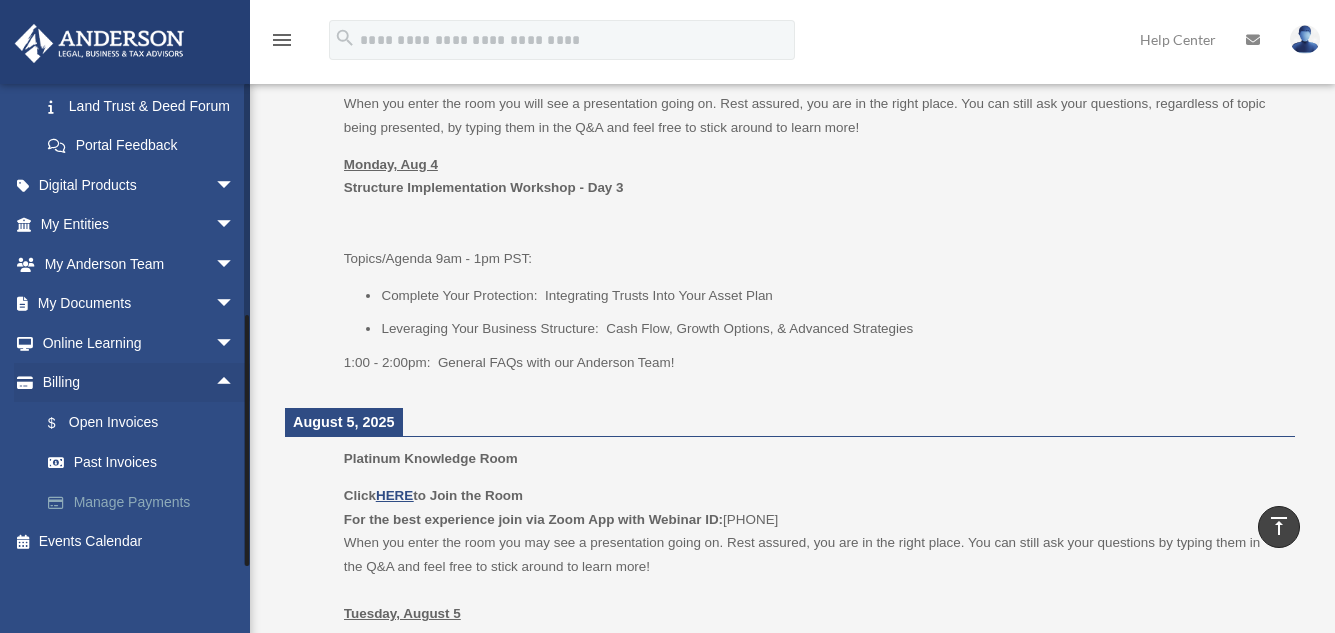 click on "Manage Payments" at bounding box center (146, 502) 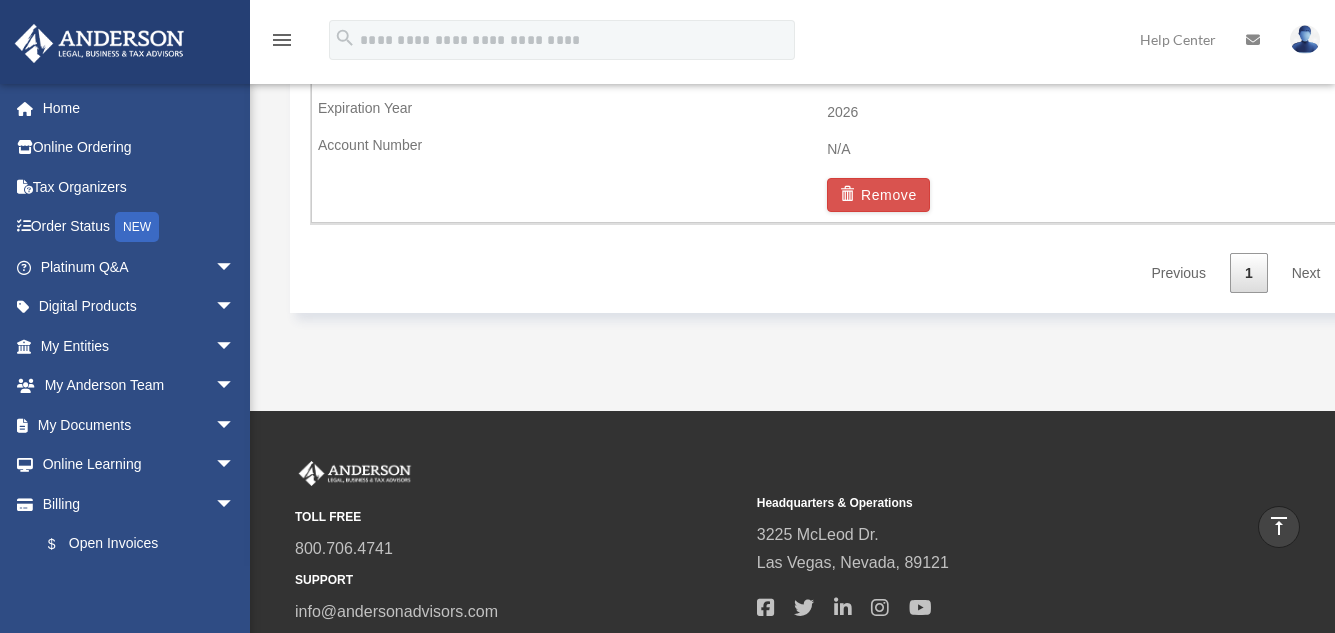 scroll, scrollTop: 2300, scrollLeft: 0, axis: vertical 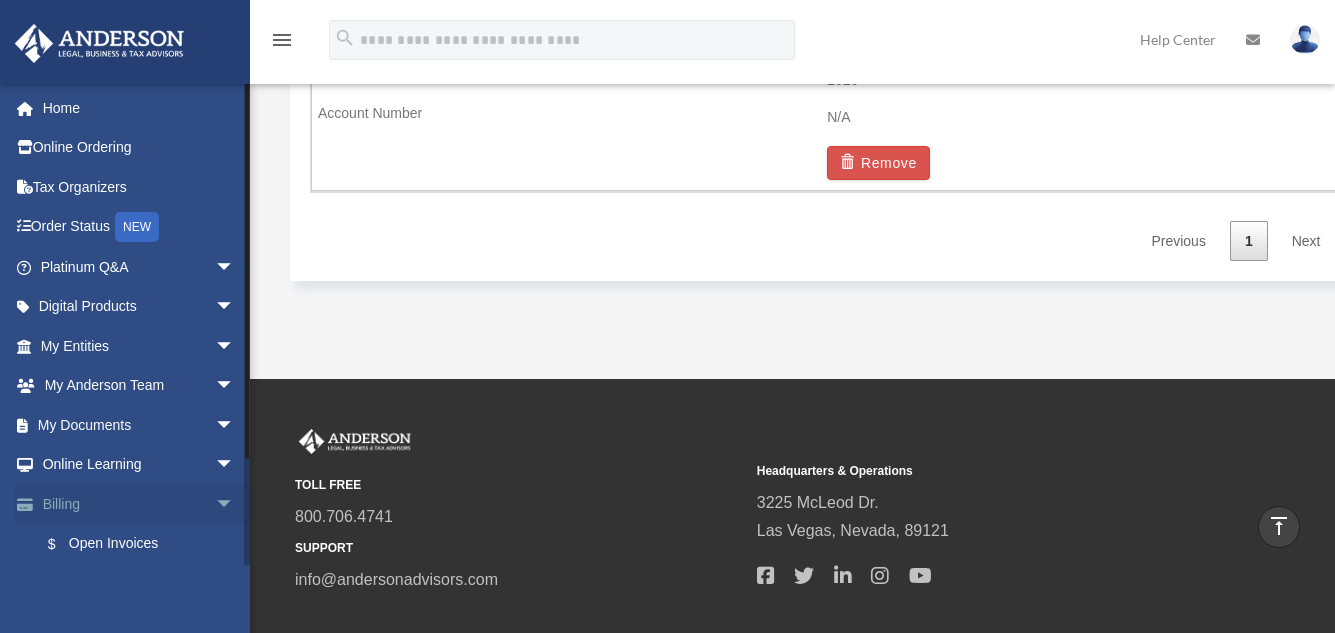 click on "arrow_drop_down" at bounding box center (235, 504) 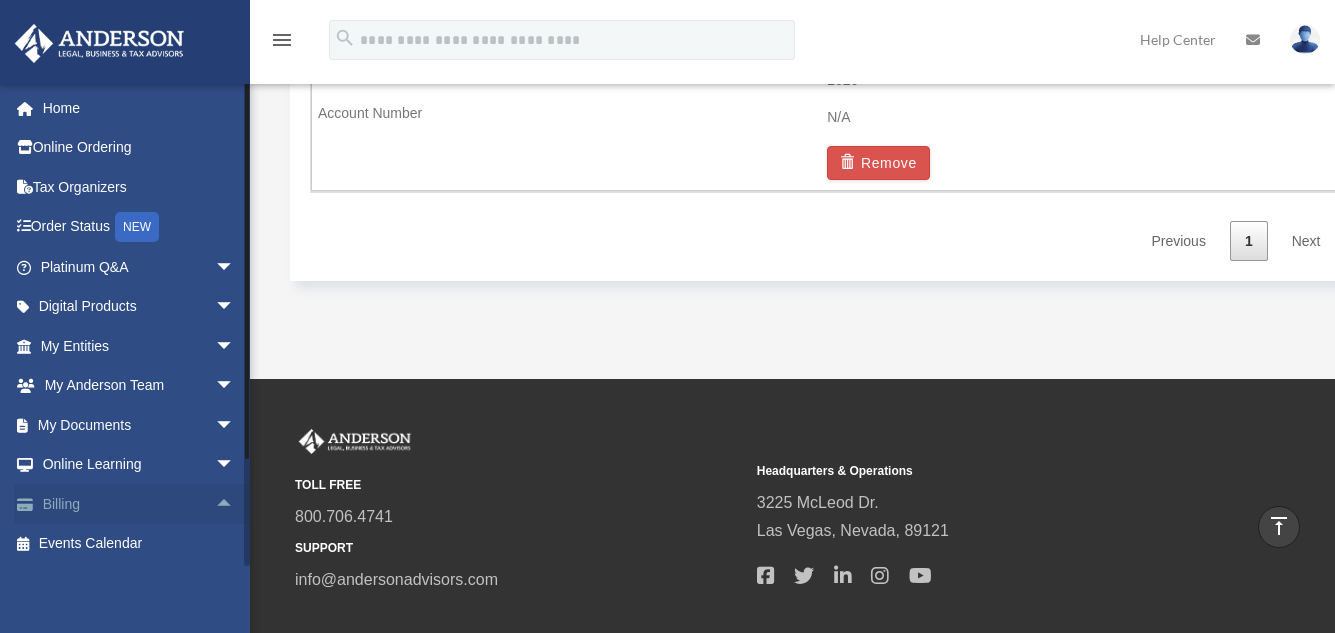click on "Billing arrow_drop_up" at bounding box center (139, 504) 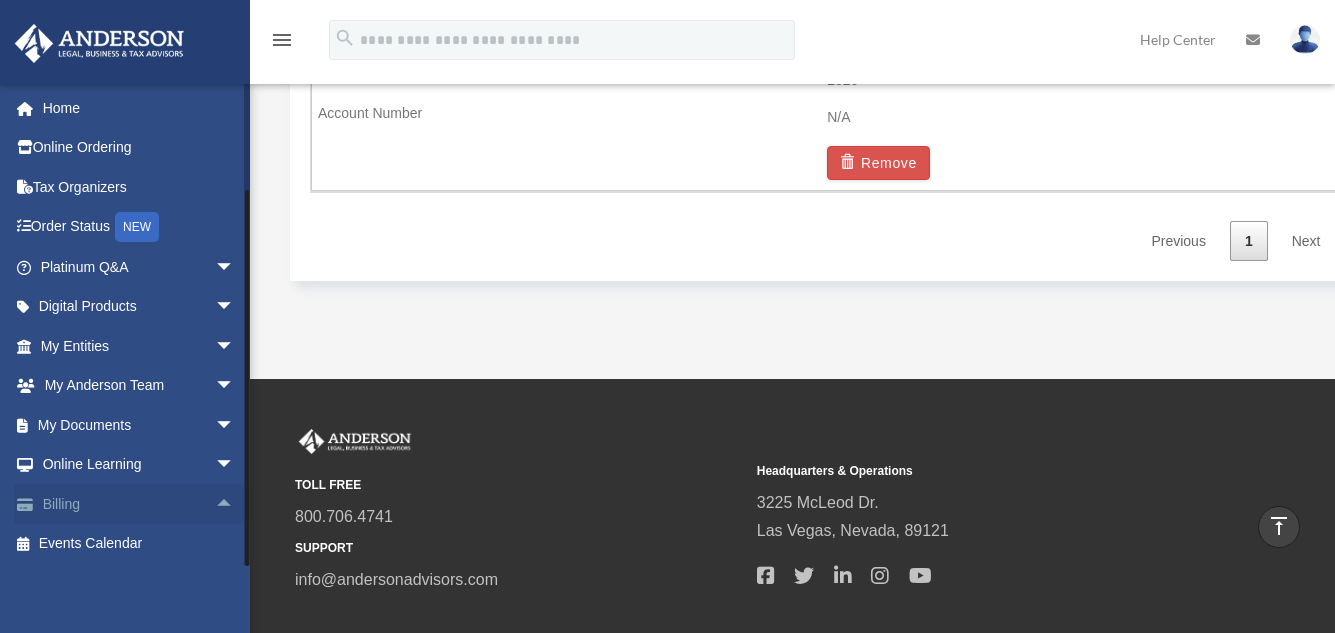 scroll, scrollTop: 2, scrollLeft: 0, axis: vertical 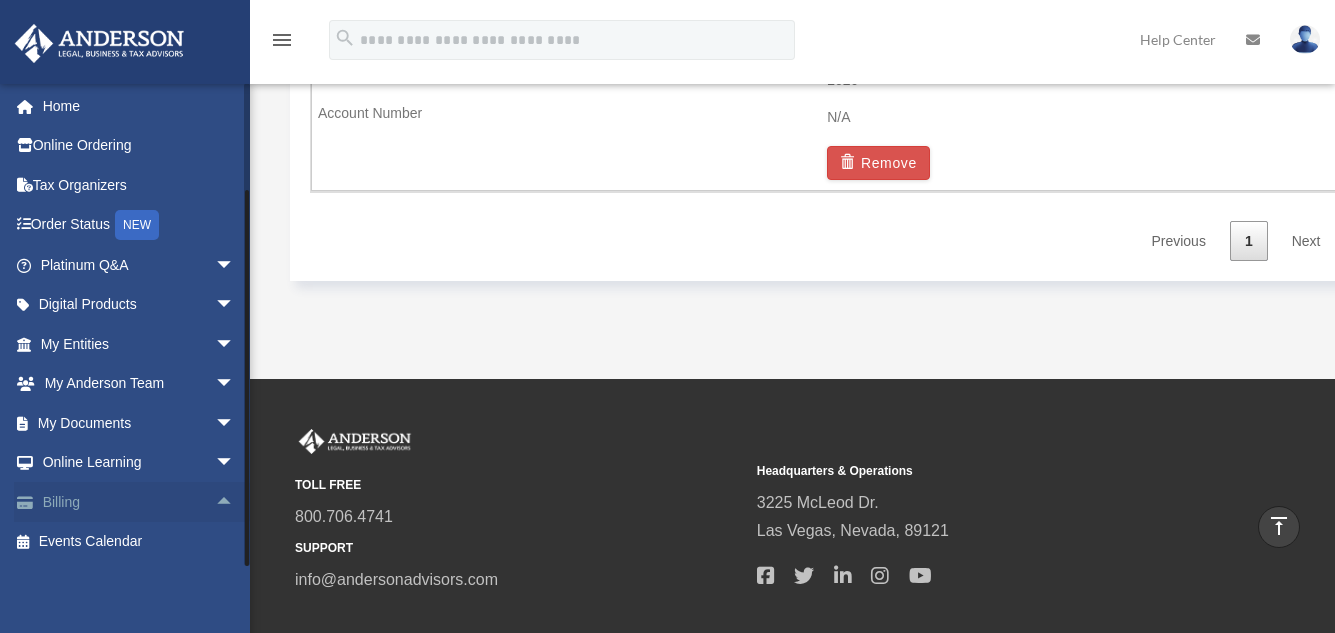 click on "arrow_drop_up" at bounding box center [235, 502] 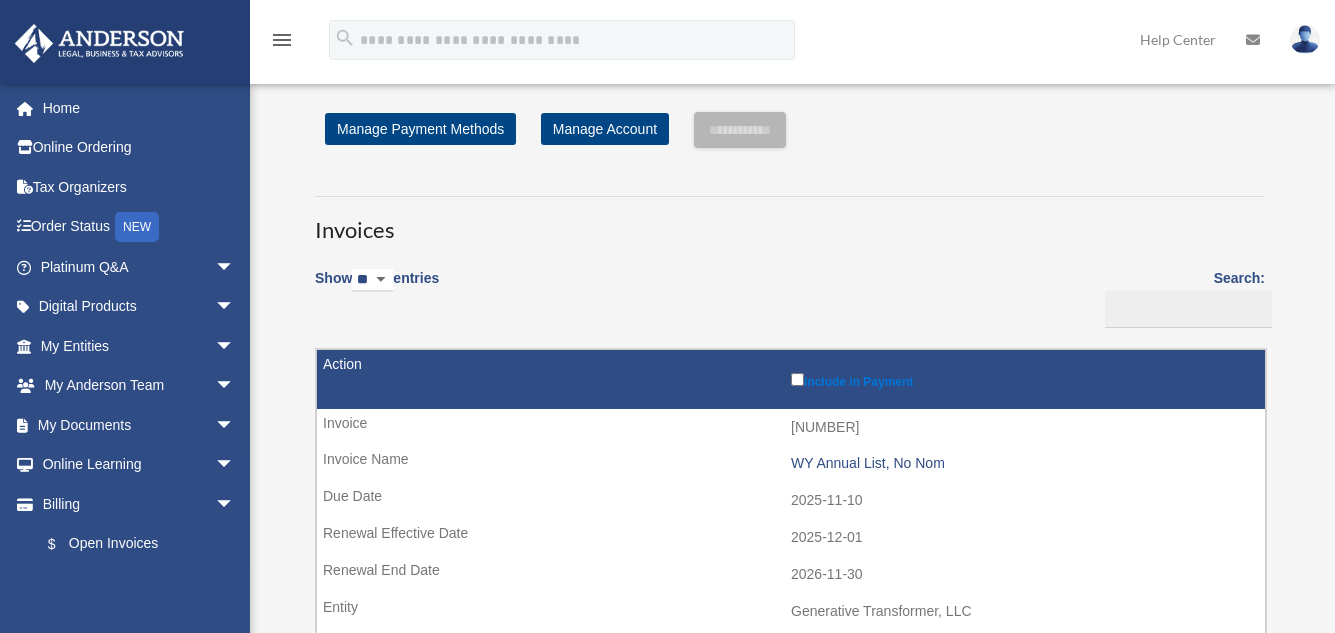 scroll, scrollTop: 0, scrollLeft: 0, axis: both 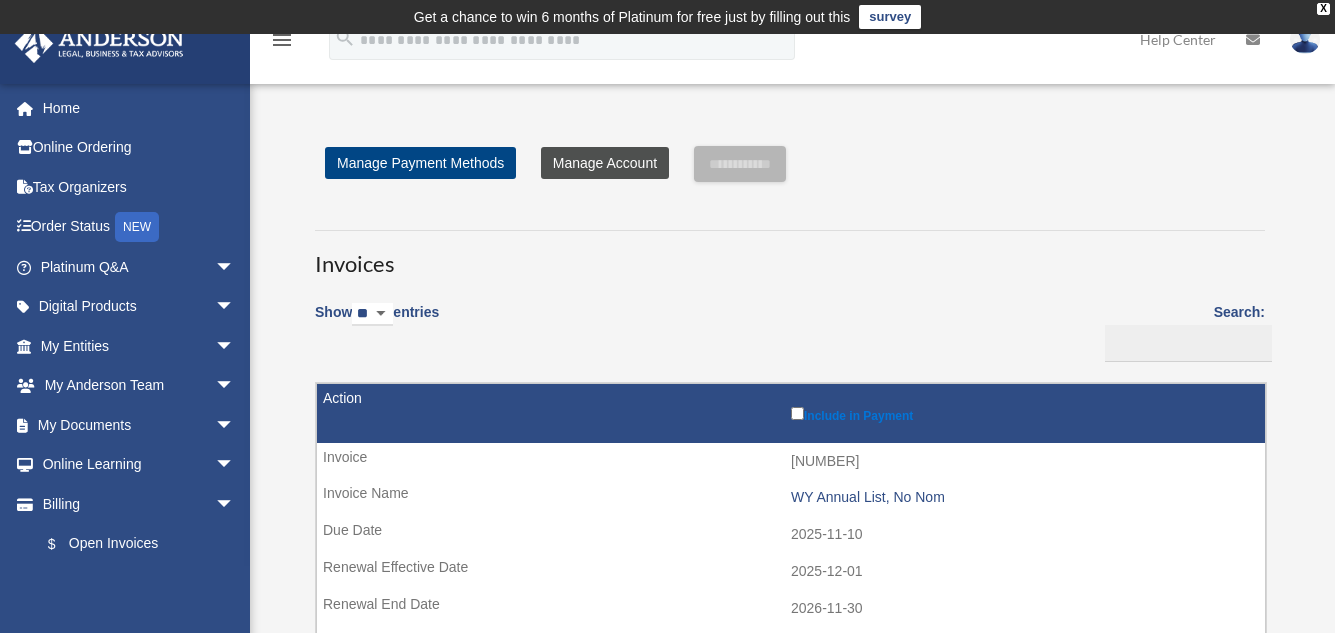 click on "Manage Account" at bounding box center [605, 163] 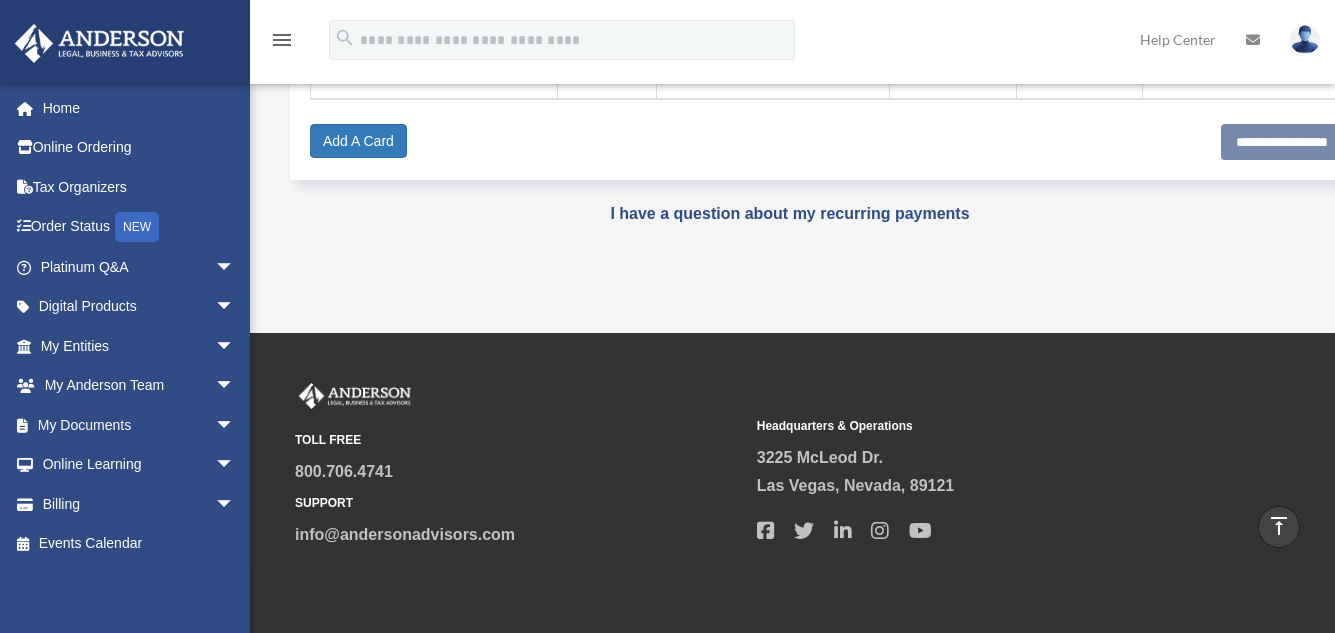 scroll, scrollTop: 476, scrollLeft: 0, axis: vertical 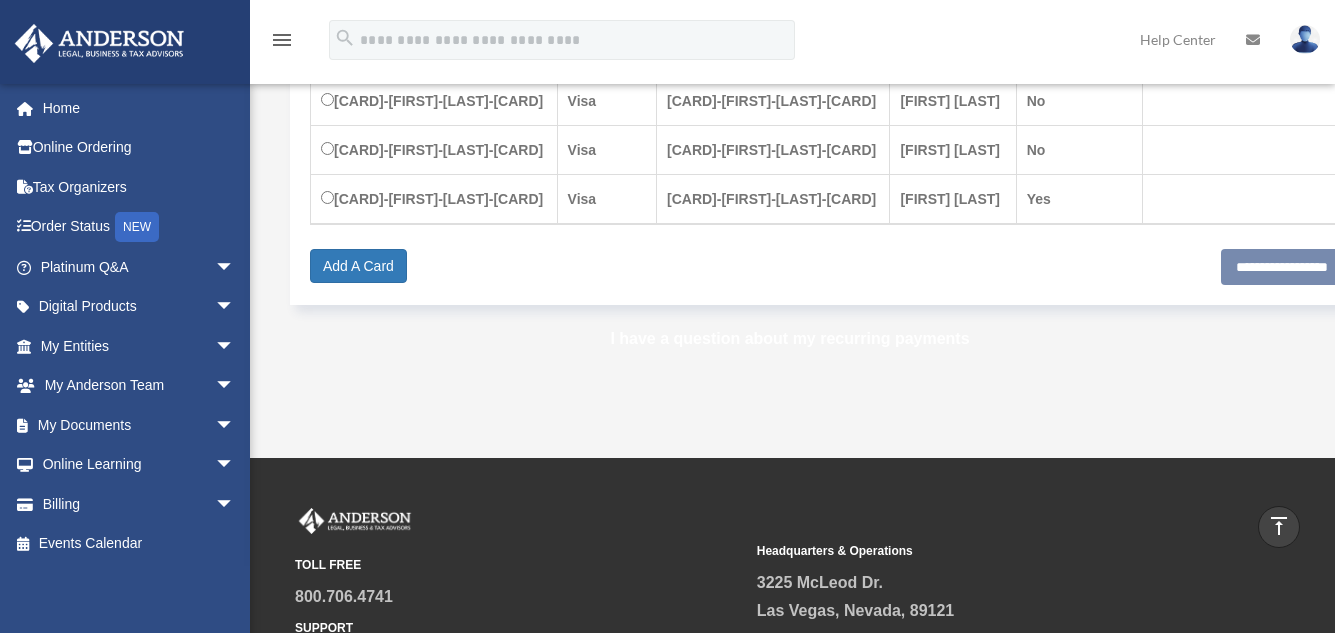 click on "I have a question about my recurring payments" at bounding box center [789, 338] 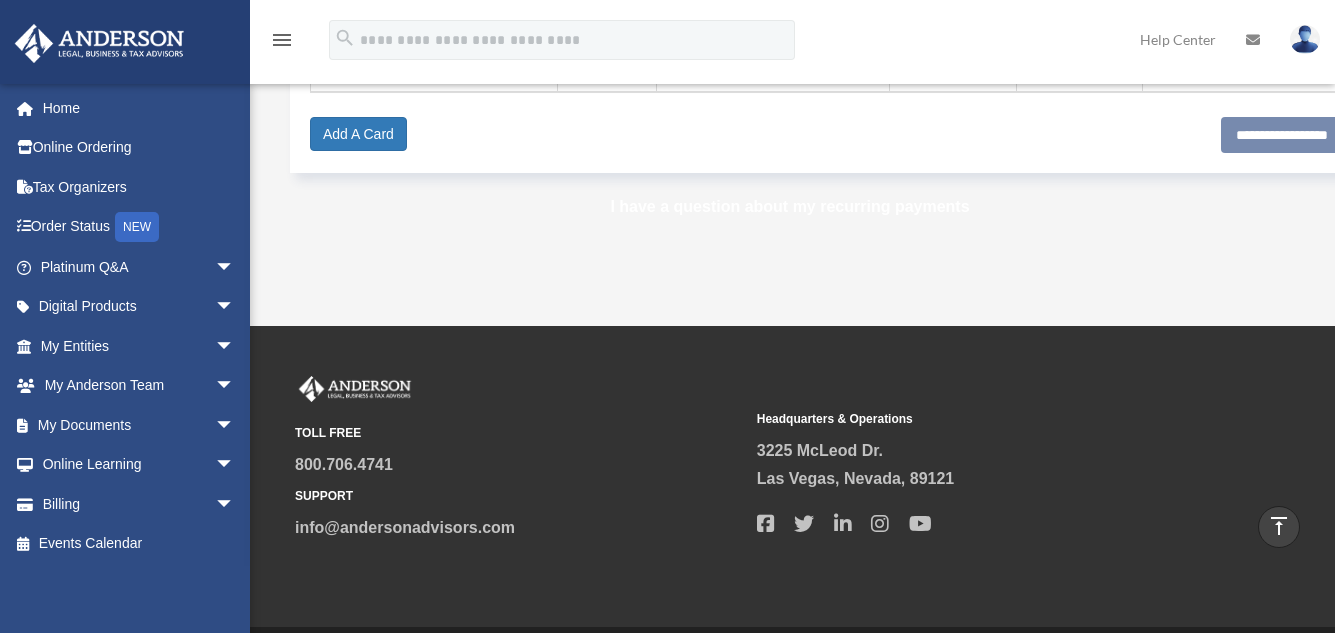 scroll, scrollTop: 576, scrollLeft: 0, axis: vertical 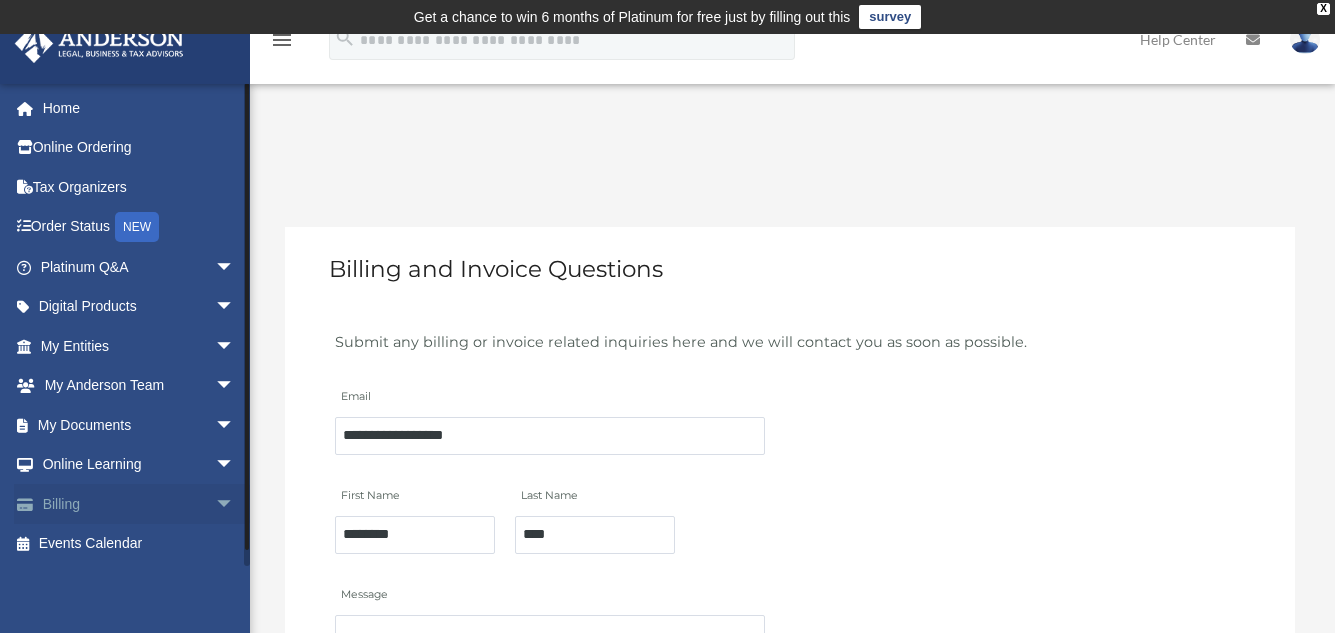 click on "arrow_drop_down" at bounding box center [235, 504] 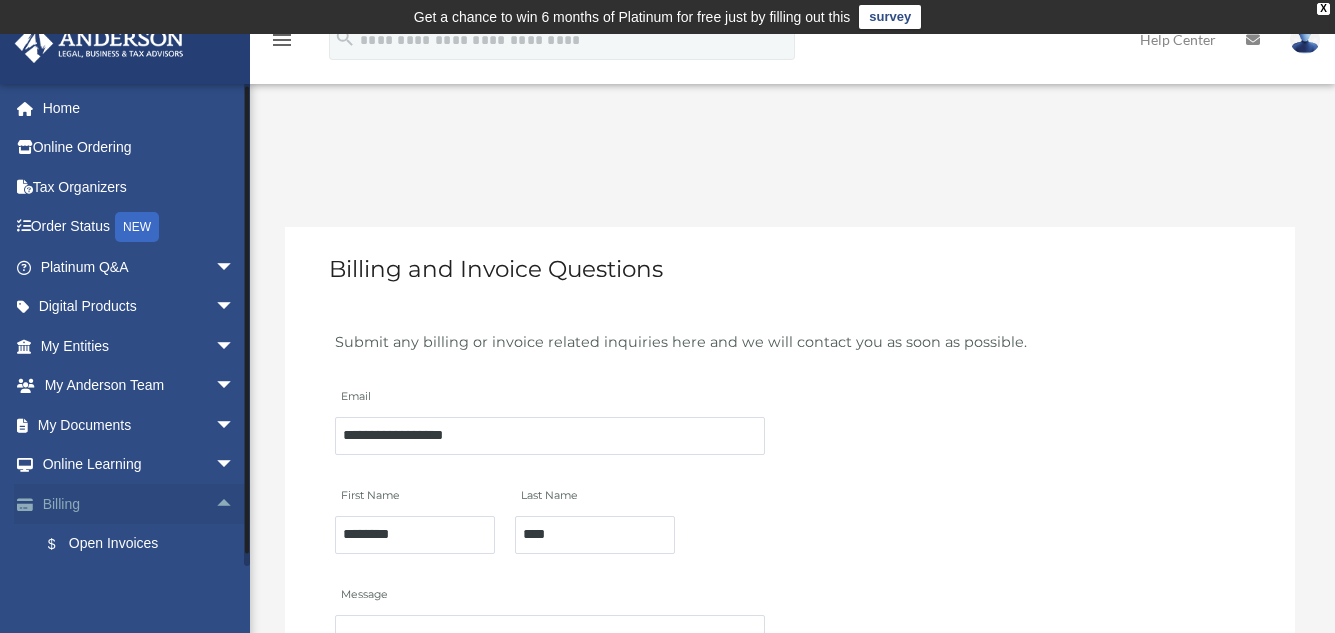 scroll, scrollTop: 122, scrollLeft: 0, axis: vertical 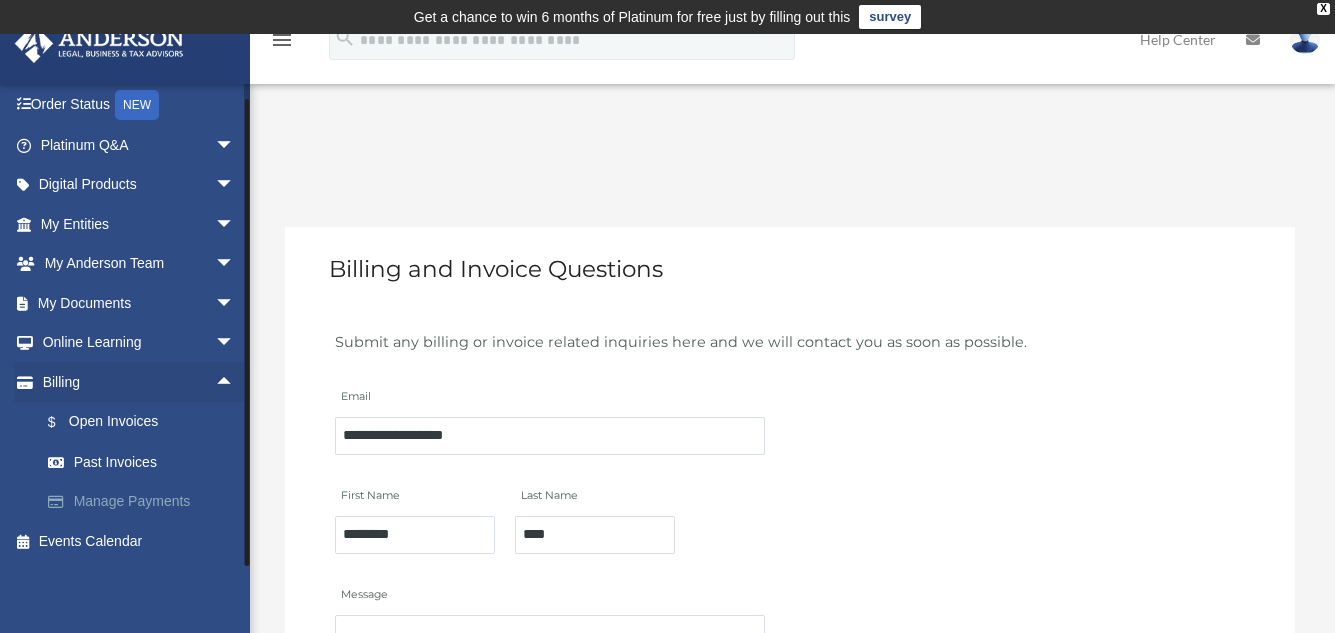 click on "Manage Payments" at bounding box center [146, 502] 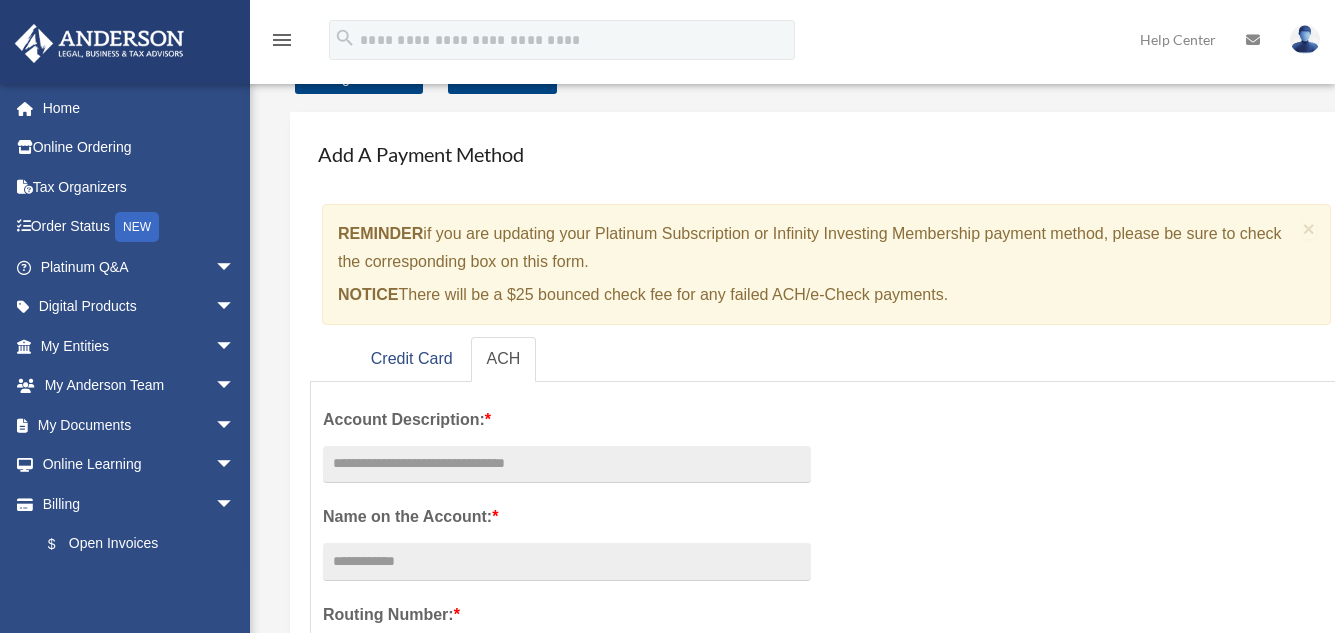 scroll, scrollTop: 200, scrollLeft: 0, axis: vertical 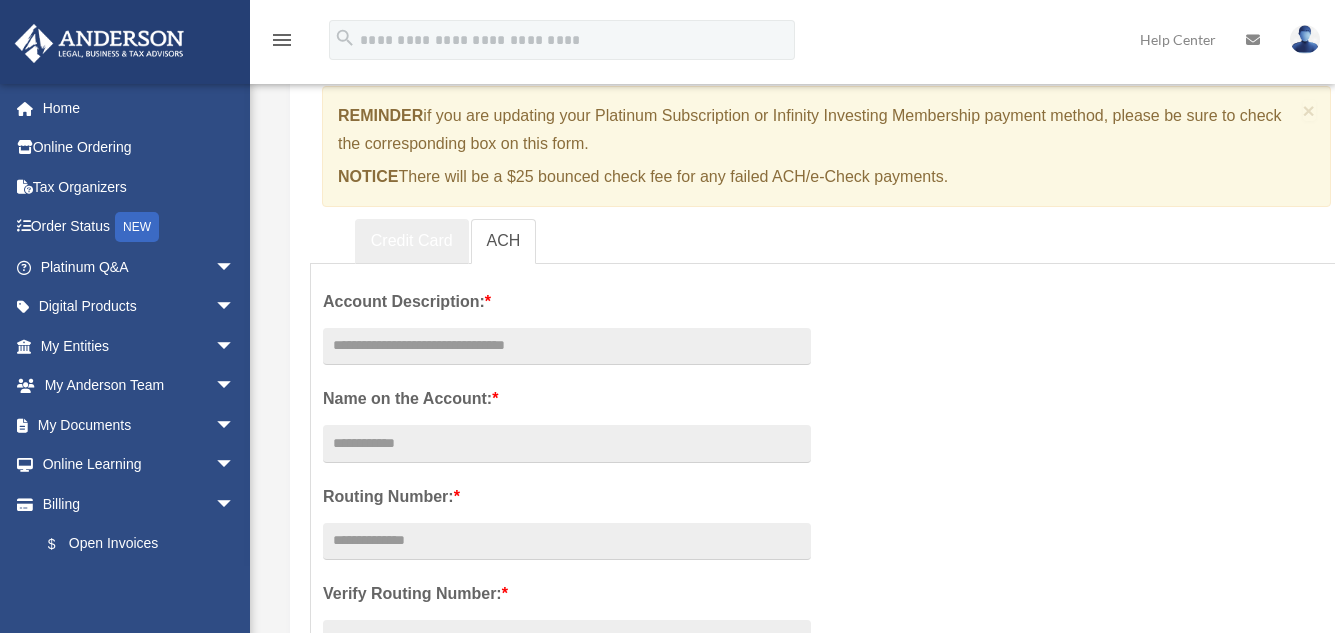 click on "Credit Card" at bounding box center (412, 241) 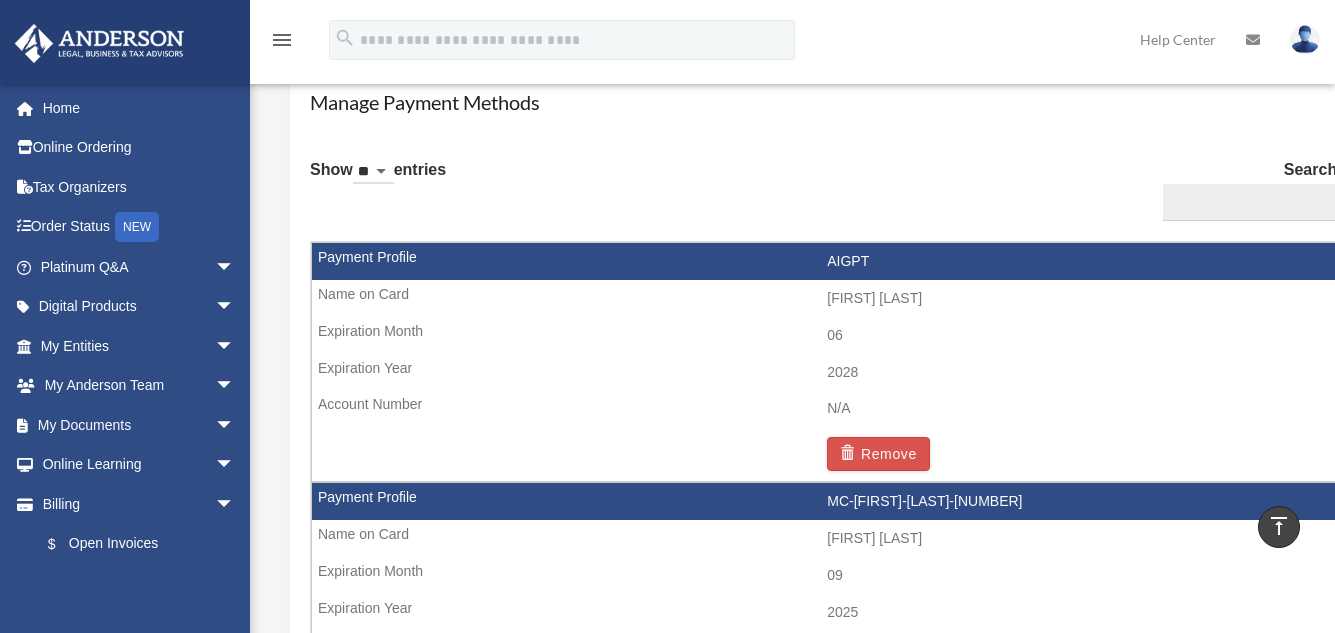 scroll, scrollTop: 1200, scrollLeft: 0, axis: vertical 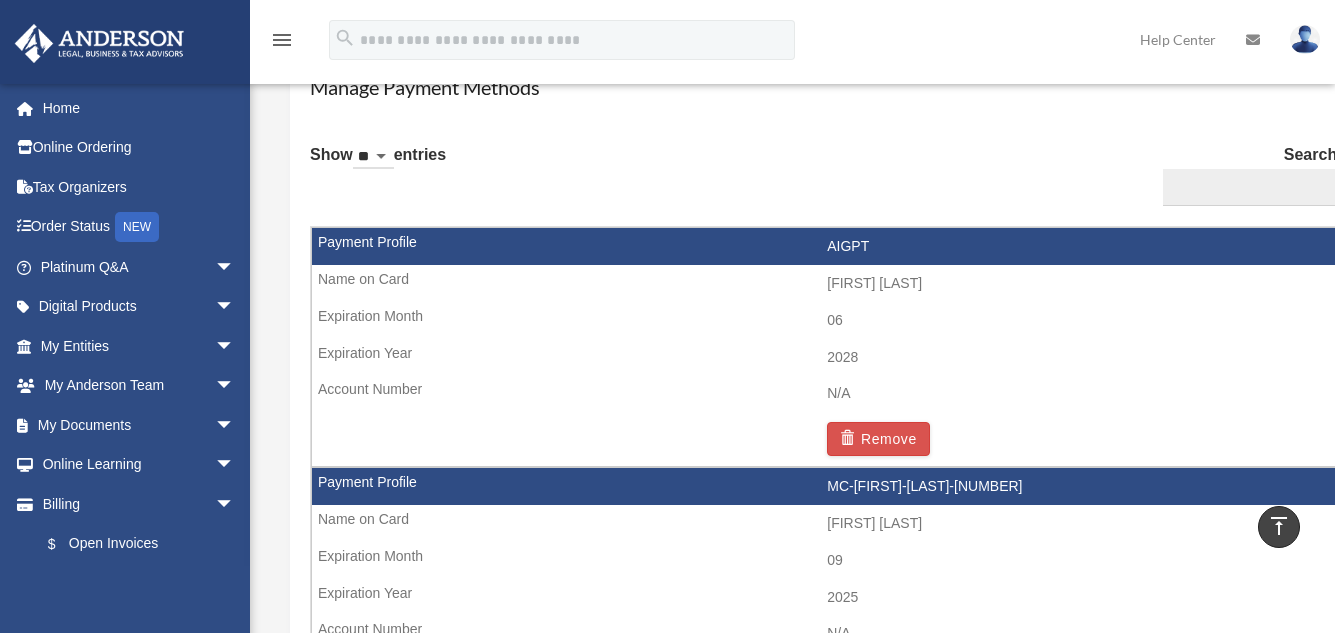 click on "N/A" at bounding box center (827, 634) 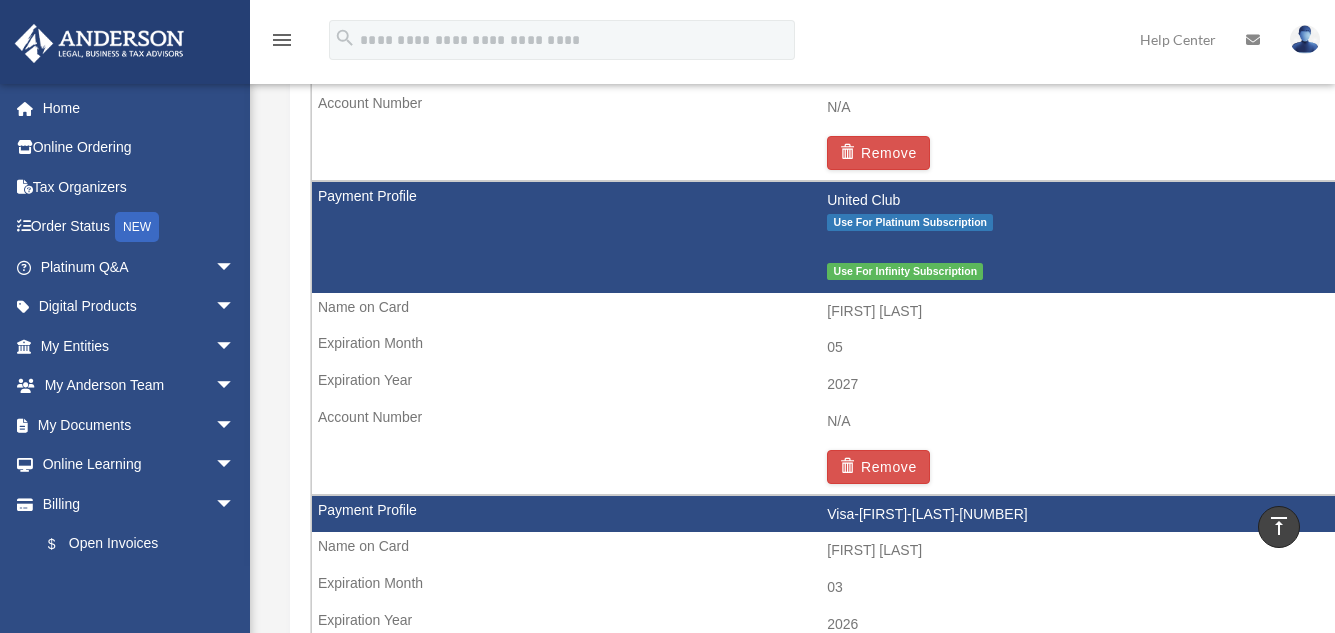scroll, scrollTop: 1600, scrollLeft: 0, axis: vertical 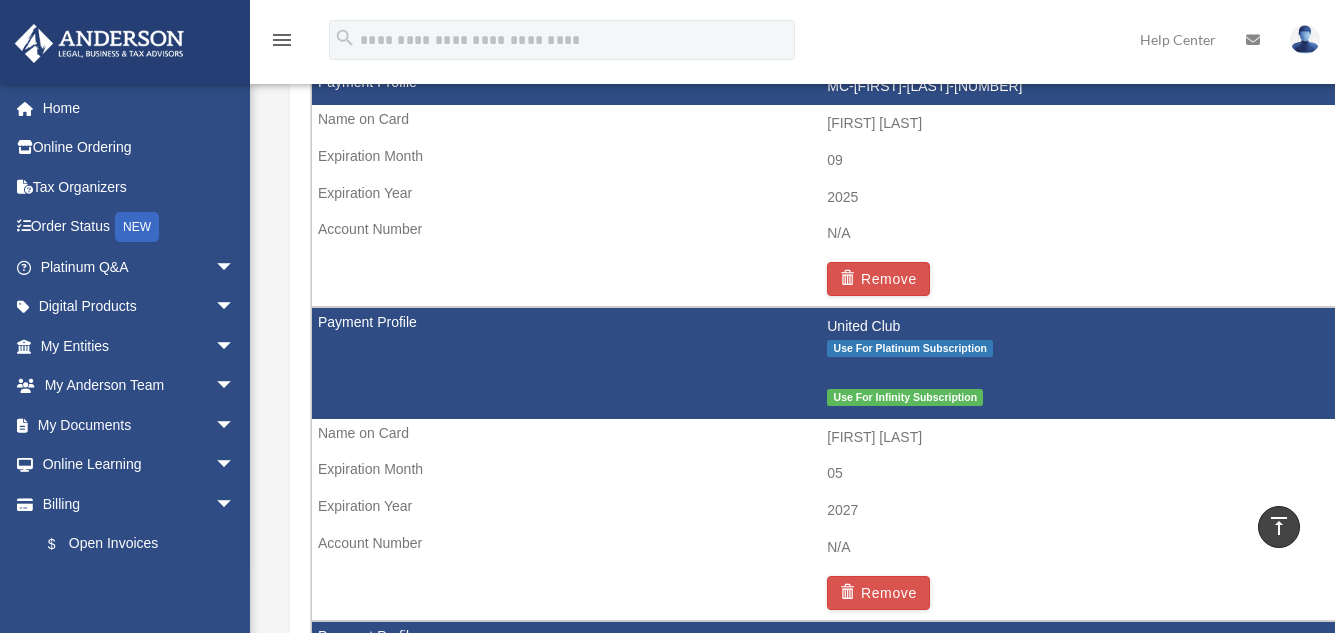 click on "Use For Platinum Subscription" at bounding box center [1079, 347] 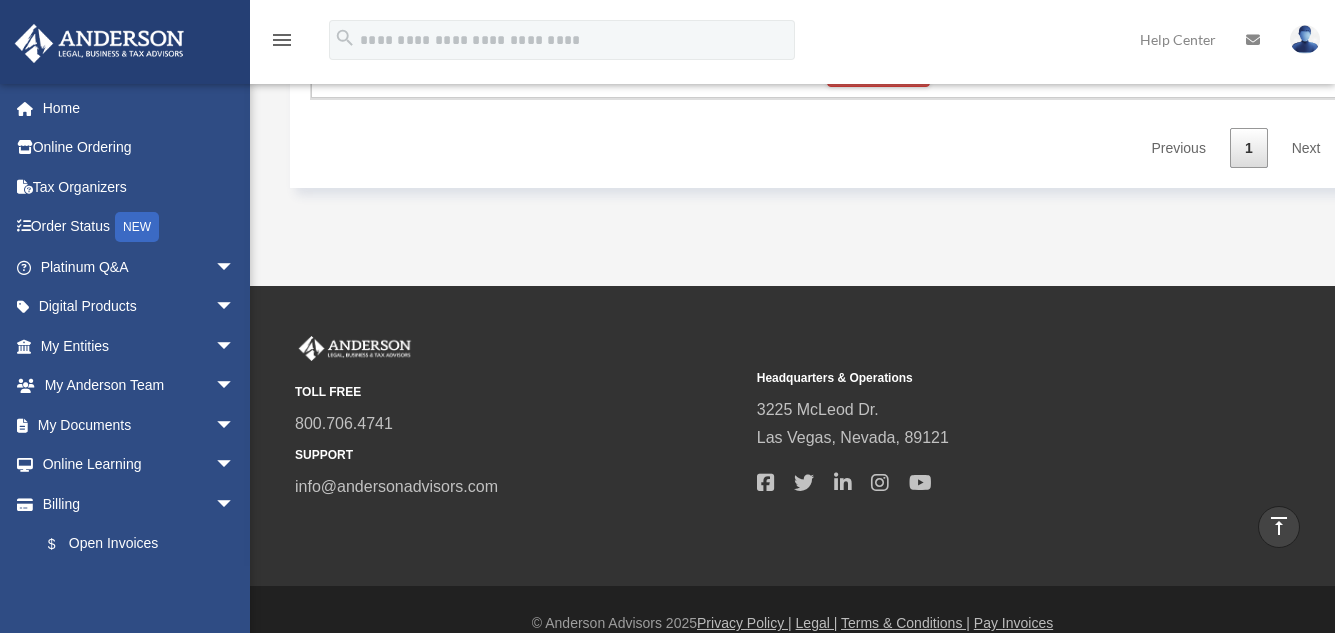 scroll, scrollTop: 2391, scrollLeft: 0, axis: vertical 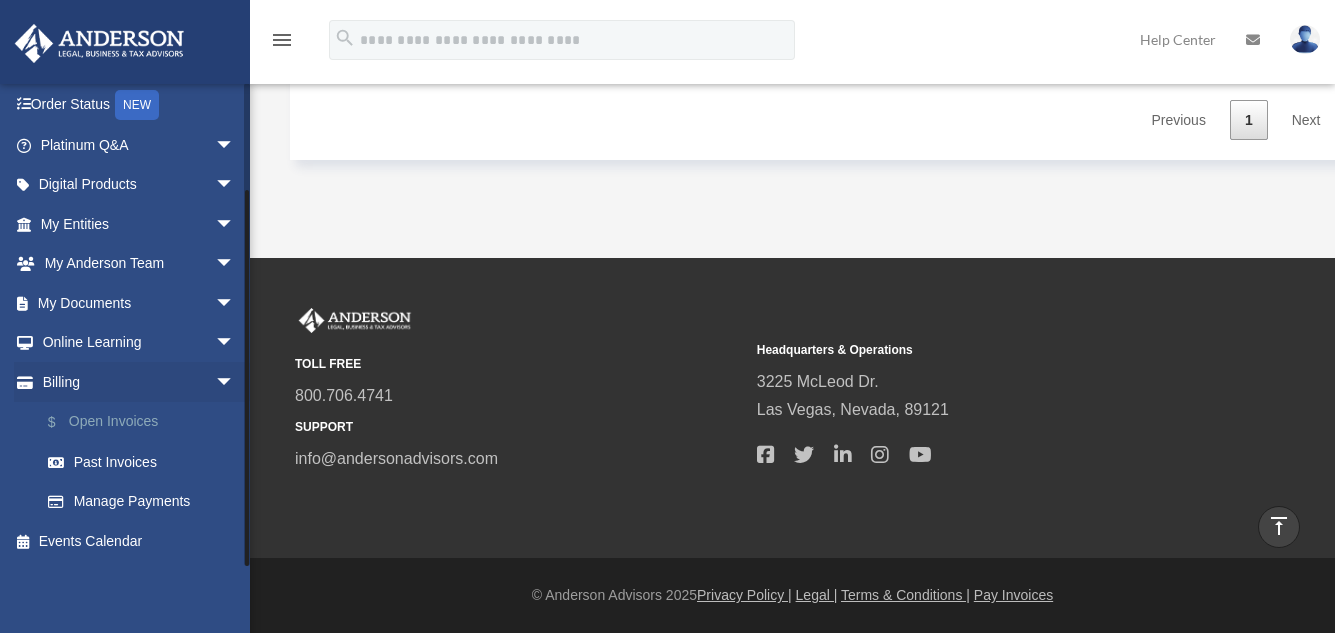 click on "$ Open Invoices" at bounding box center (146, 422) 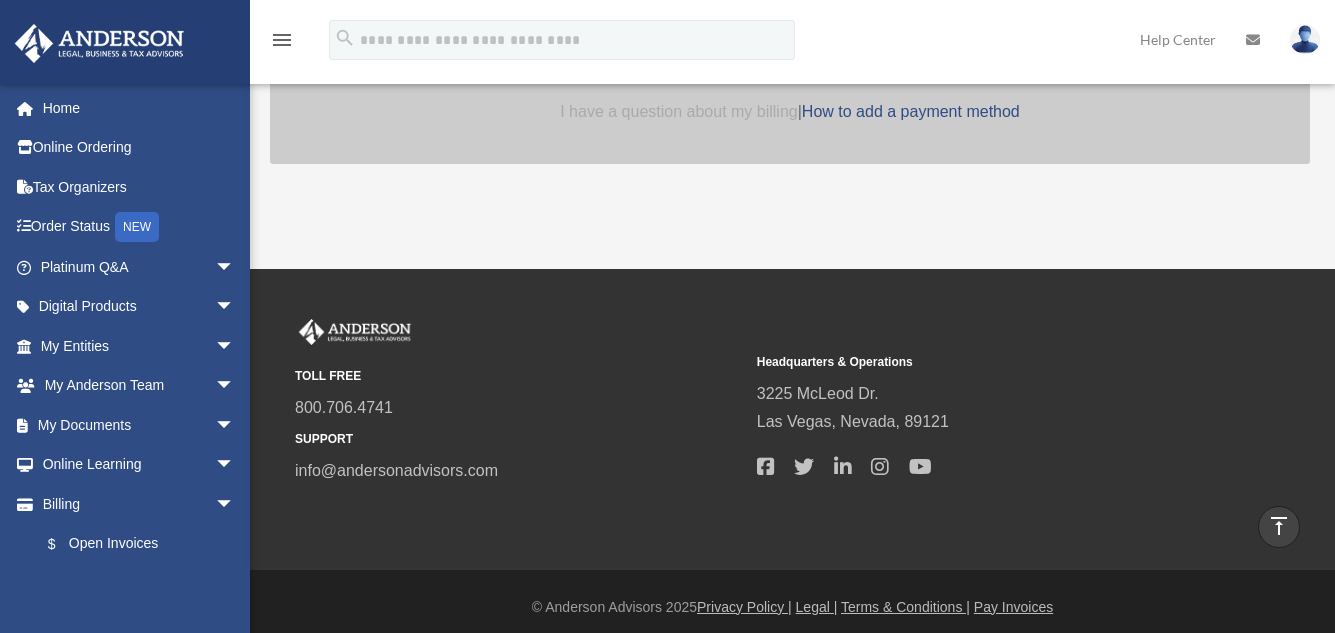 scroll, scrollTop: 800, scrollLeft: 0, axis: vertical 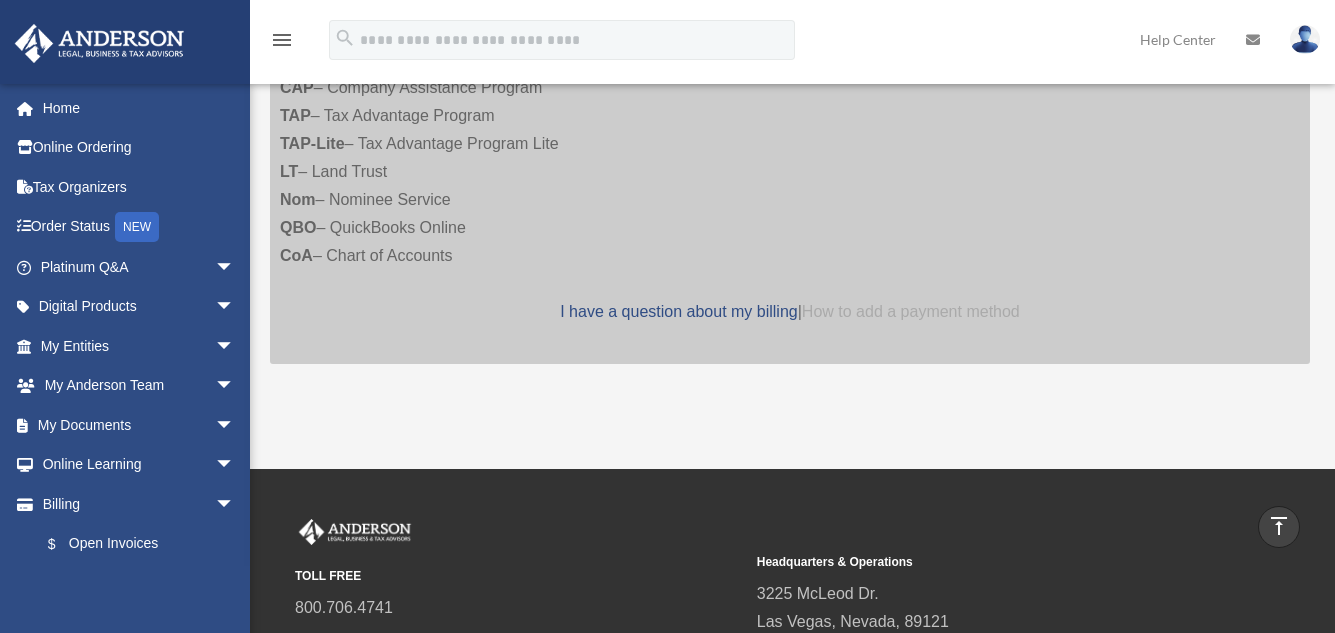 click on "How to add a payment method" at bounding box center [911, 311] 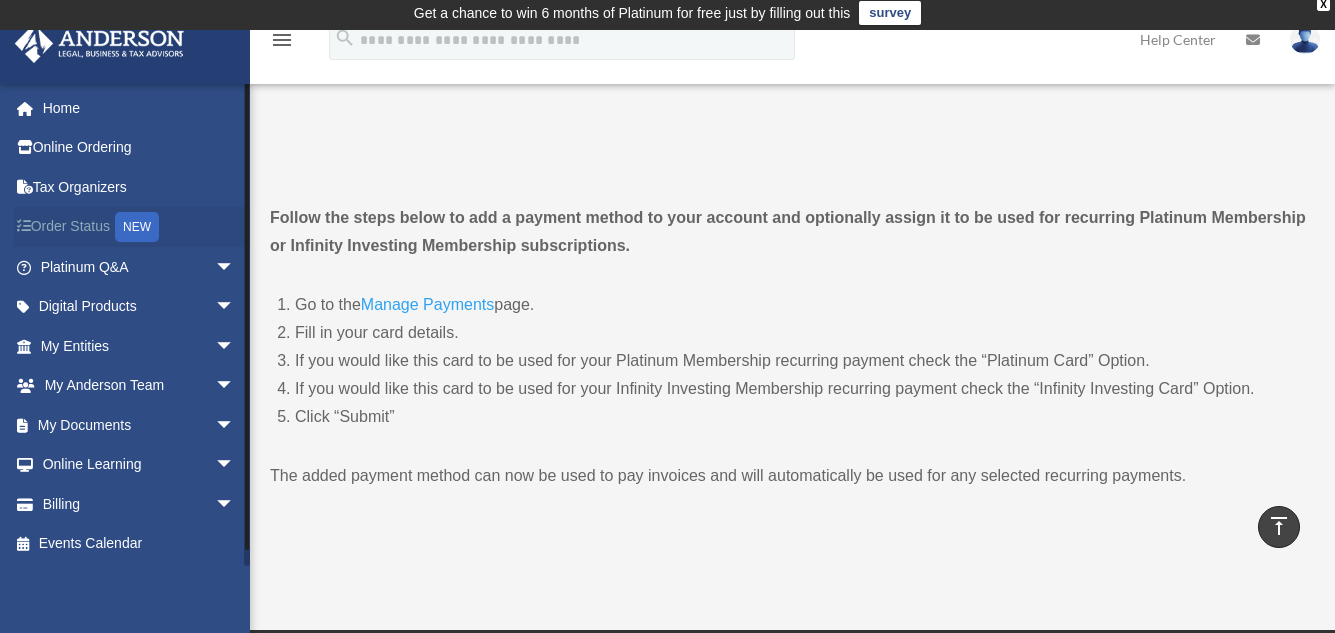 scroll, scrollTop: 0, scrollLeft: 0, axis: both 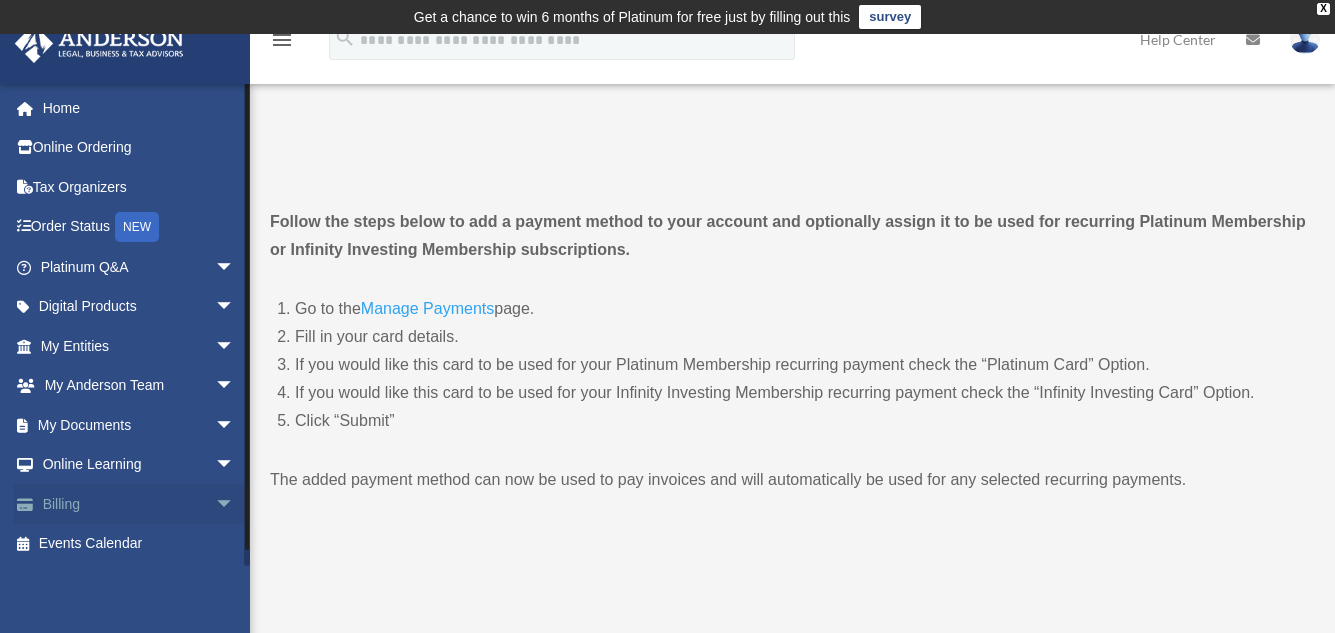 click on "arrow_drop_down" at bounding box center [235, 504] 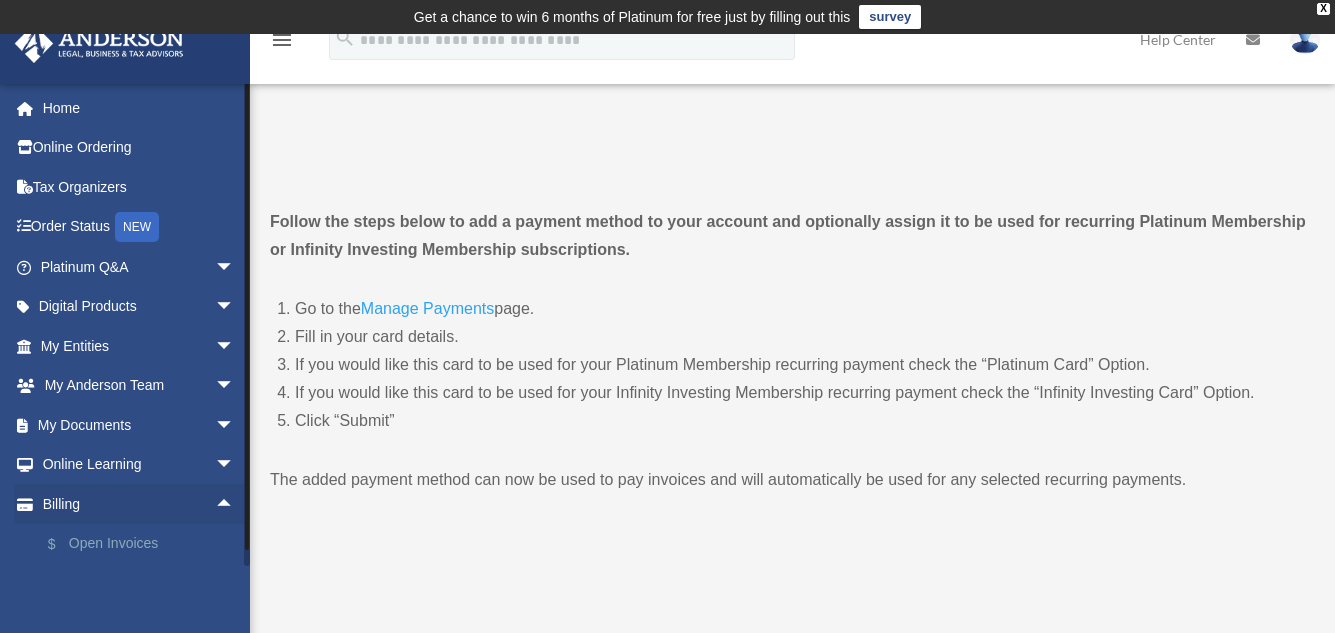 click on "$ Open Invoices" at bounding box center (146, 544) 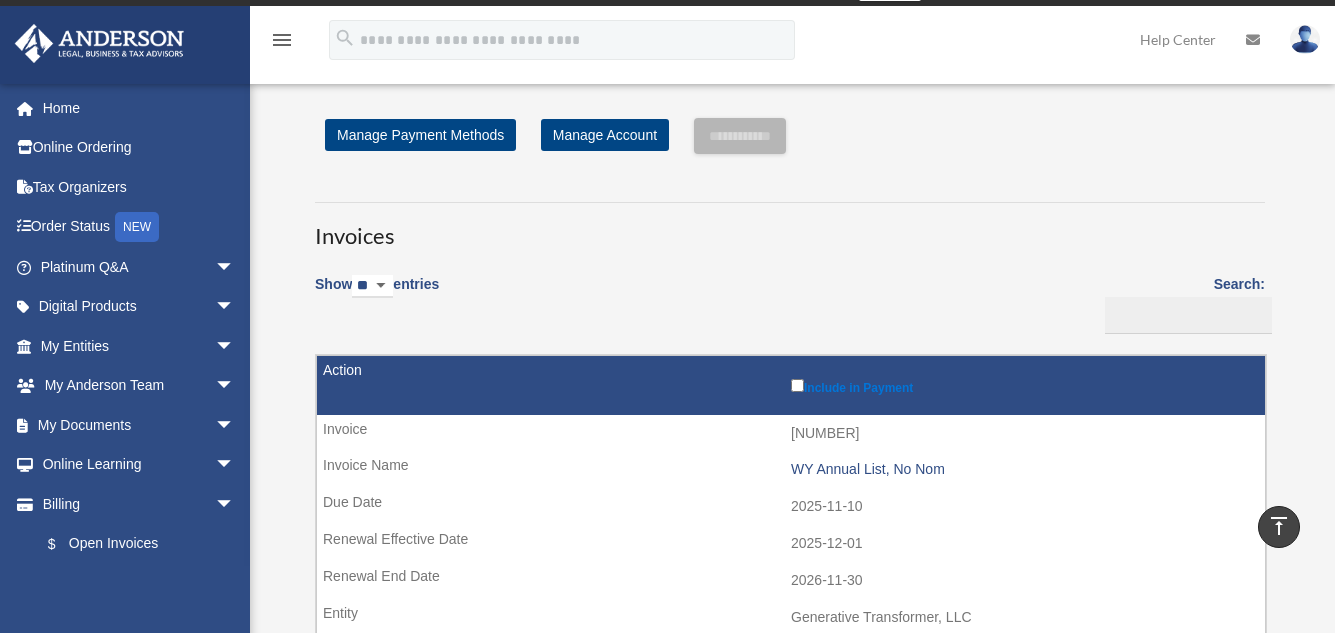 scroll, scrollTop: 0, scrollLeft: 0, axis: both 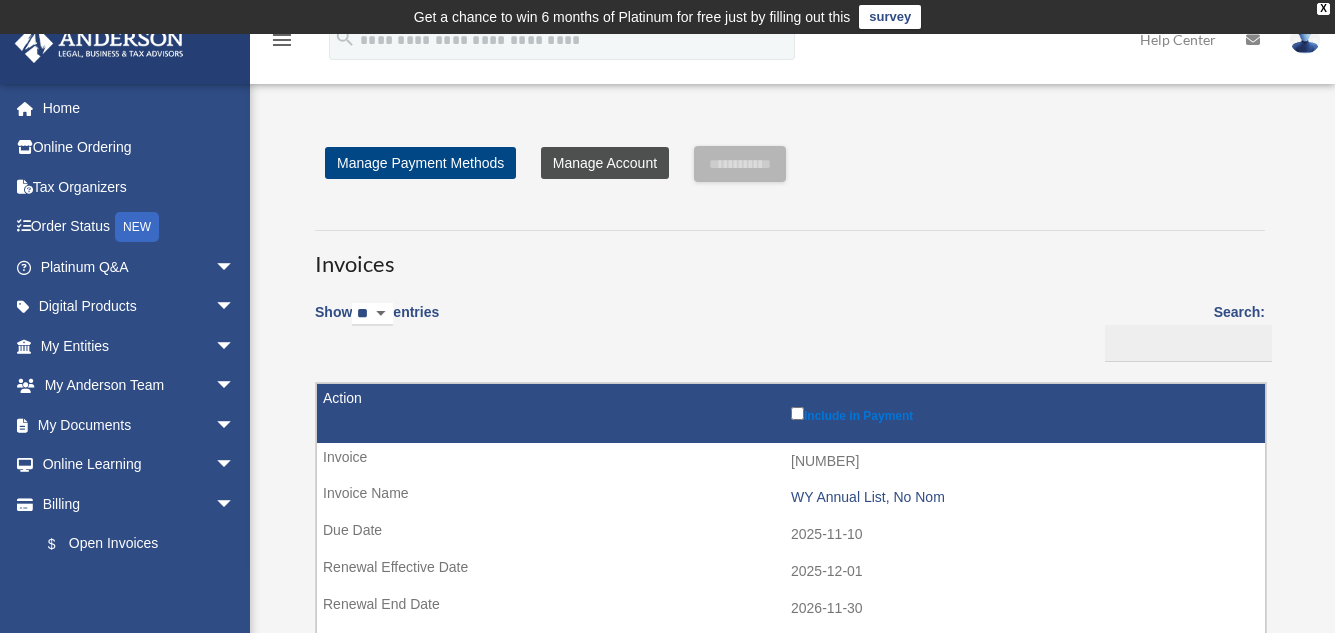click on "Manage Account" at bounding box center (605, 163) 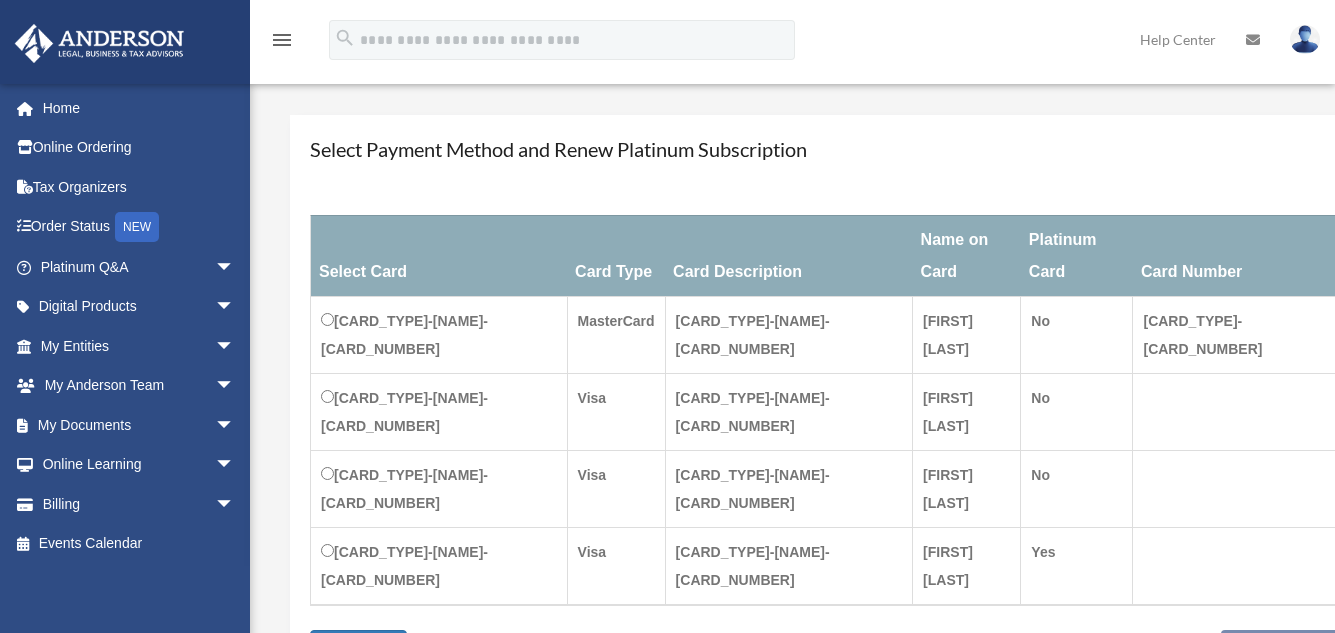scroll, scrollTop: 244, scrollLeft: 0, axis: vertical 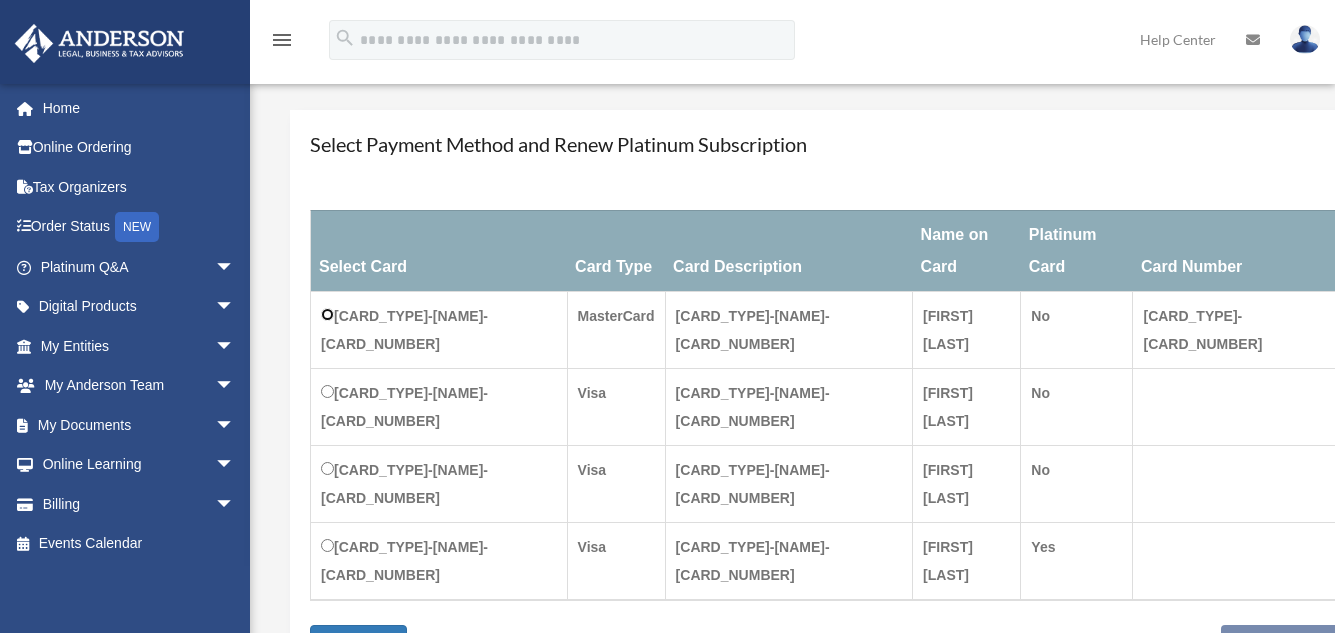 click on "[CARD_TYPE]-[NAME]-[CARD_NUMBER]" at bounding box center (439, 329) 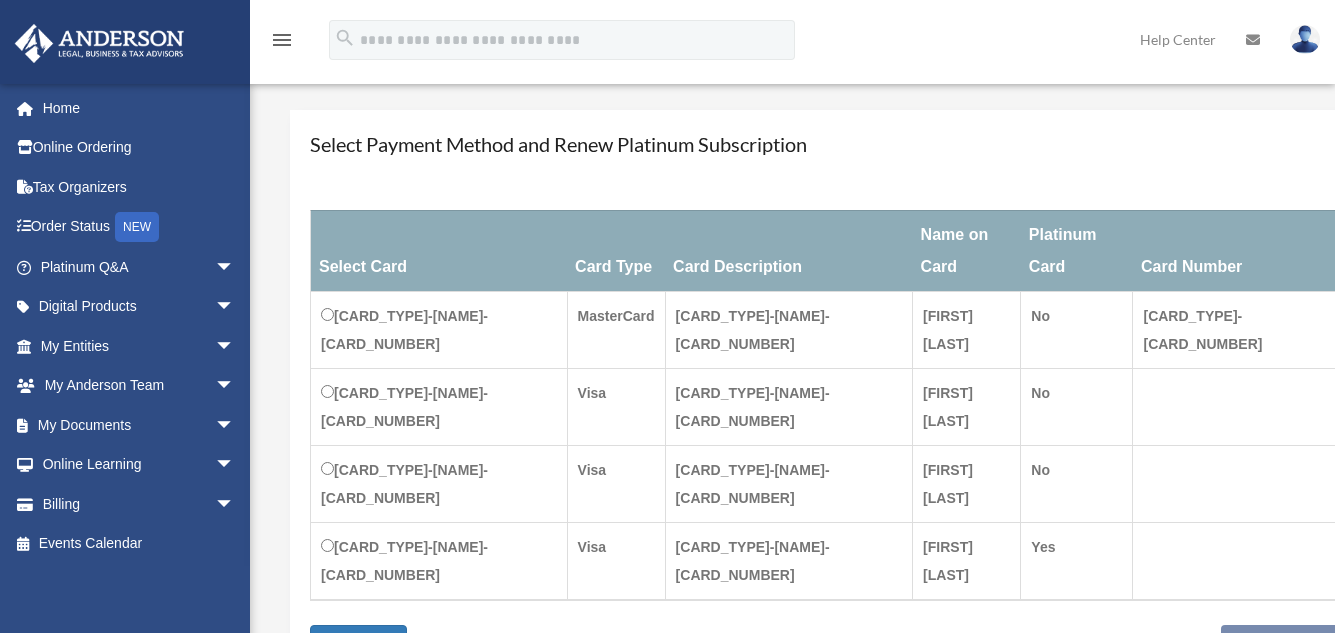click on "[CARDTYPE]-[FIRST]-[LAST]-[LAST4]" at bounding box center [439, 329] 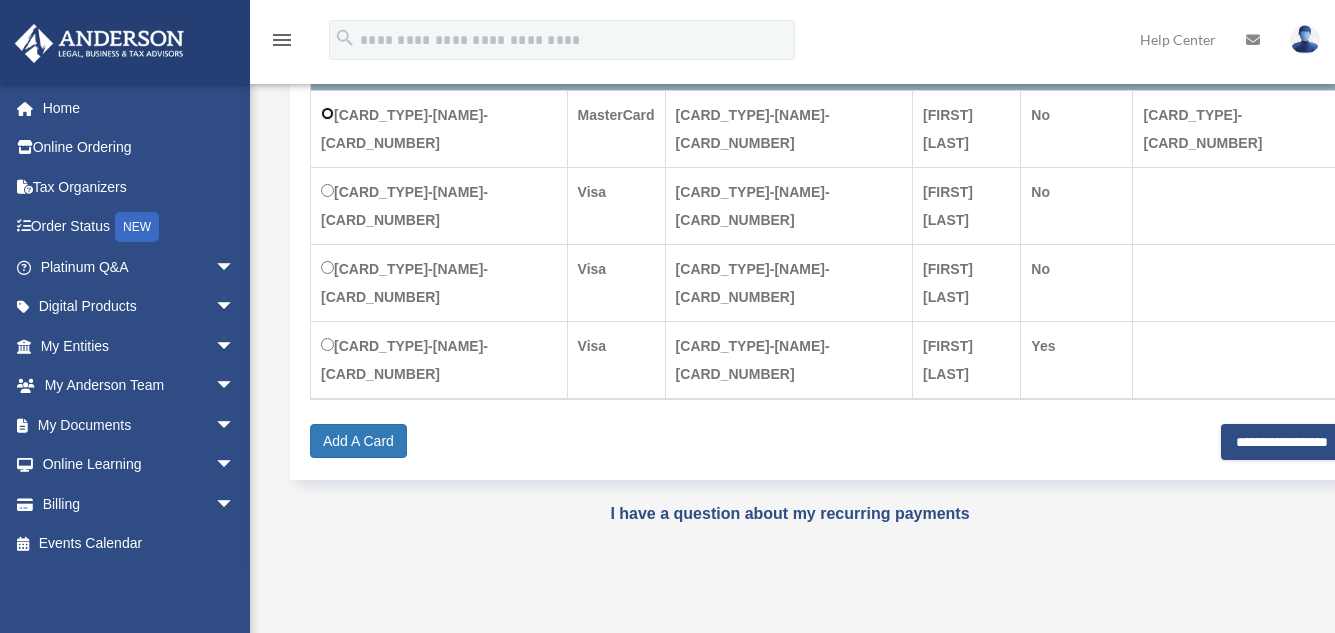 scroll, scrollTop: 500, scrollLeft: 0, axis: vertical 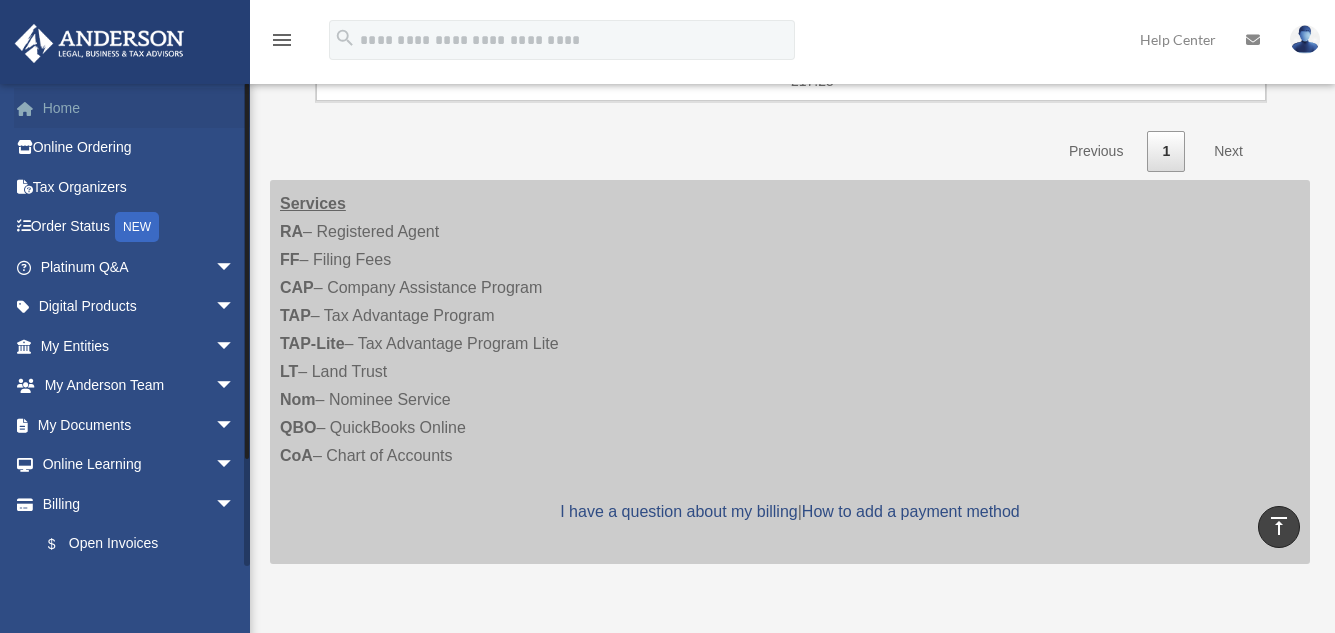 click on "Home" at bounding box center [139, 108] 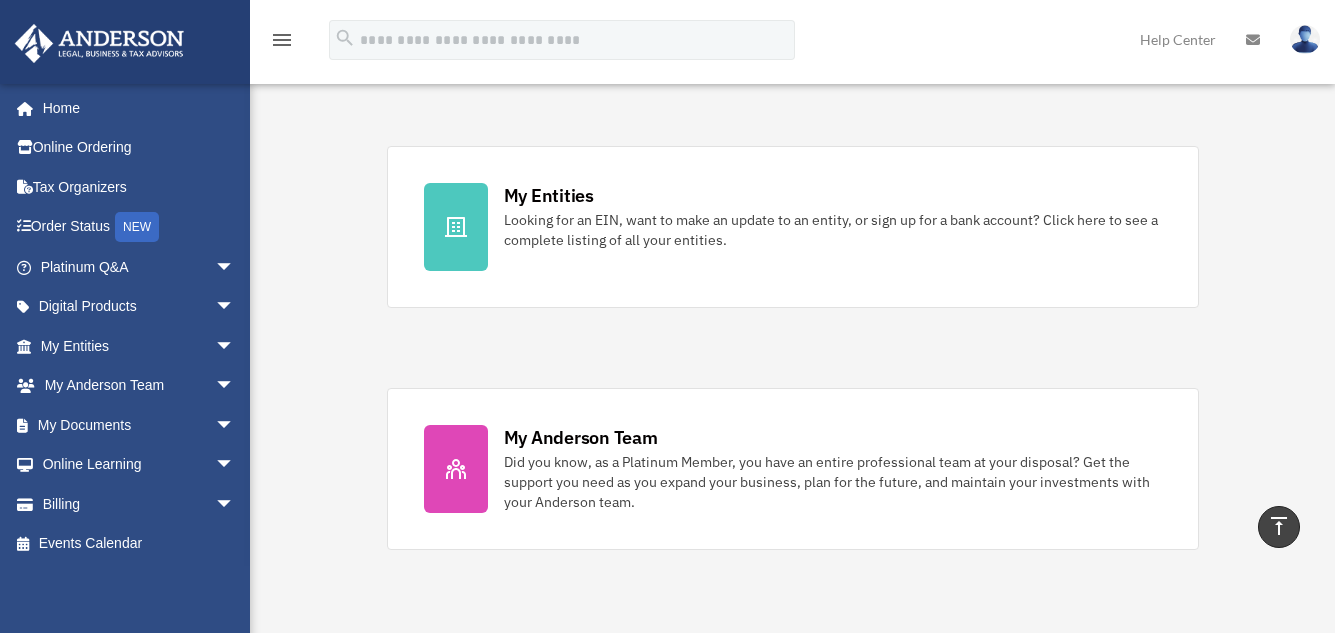 scroll, scrollTop: 557, scrollLeft: 0, axis: vertical 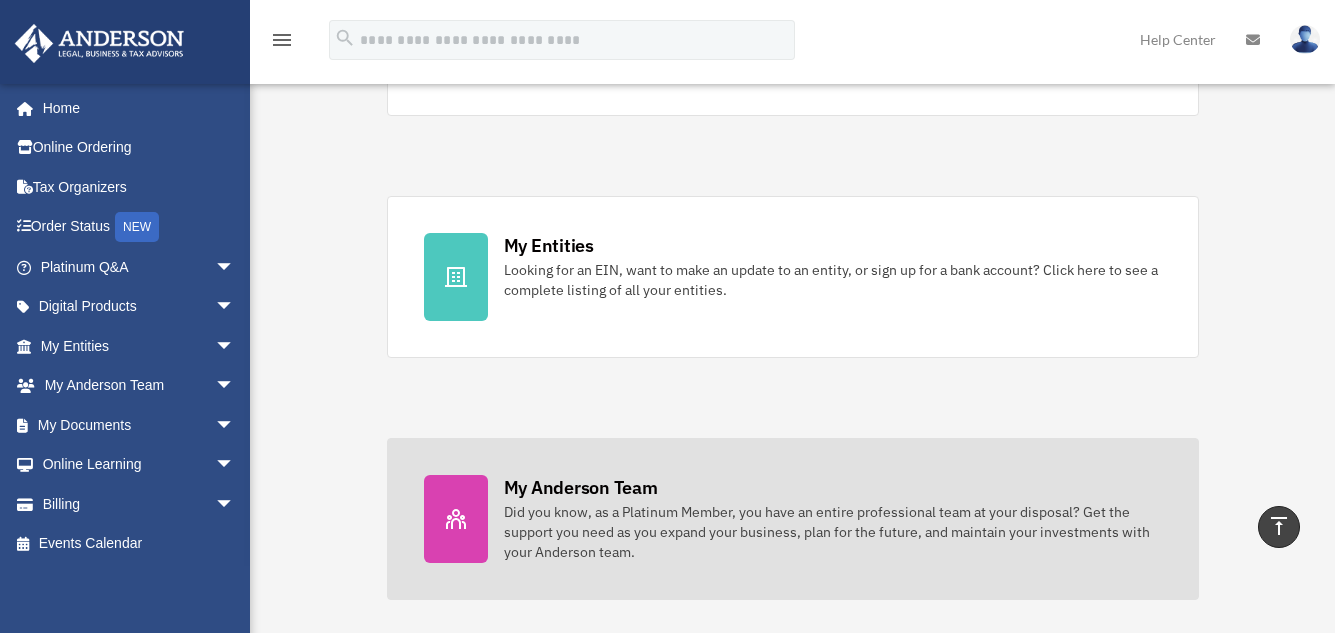 click on "My Anderson Team" at bounding box center (581, 487) 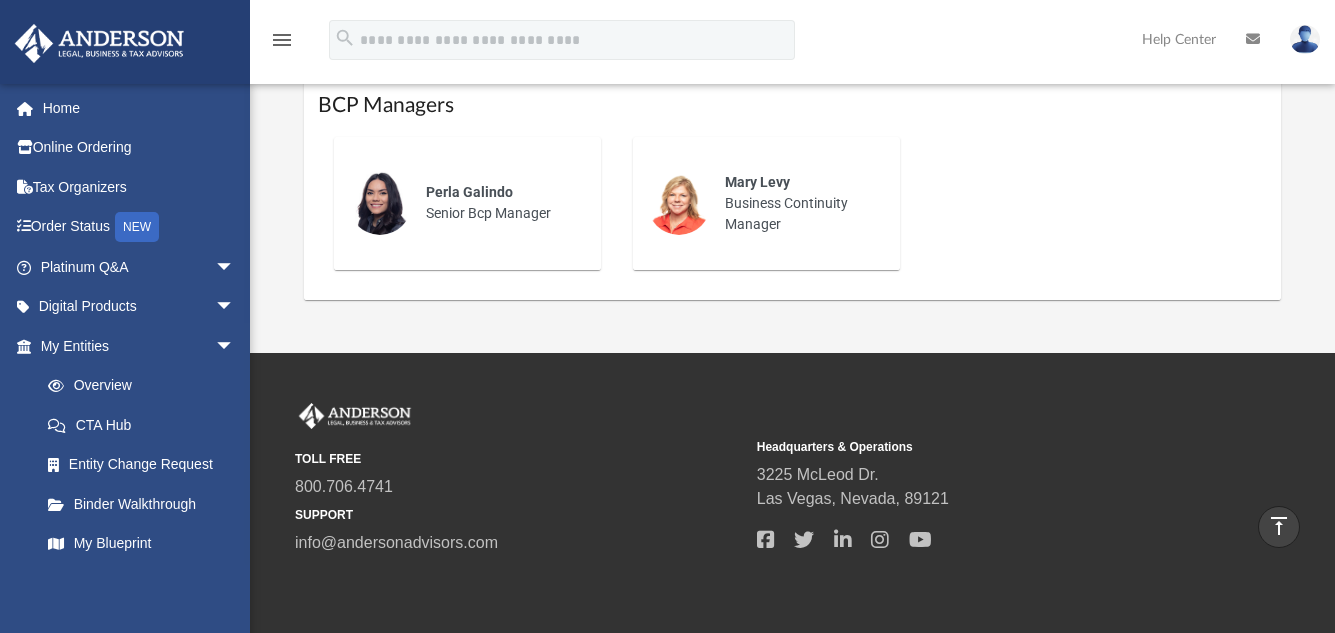 scroll, scrollTop: 1719, scrollLeft: 0, axis: vertical 